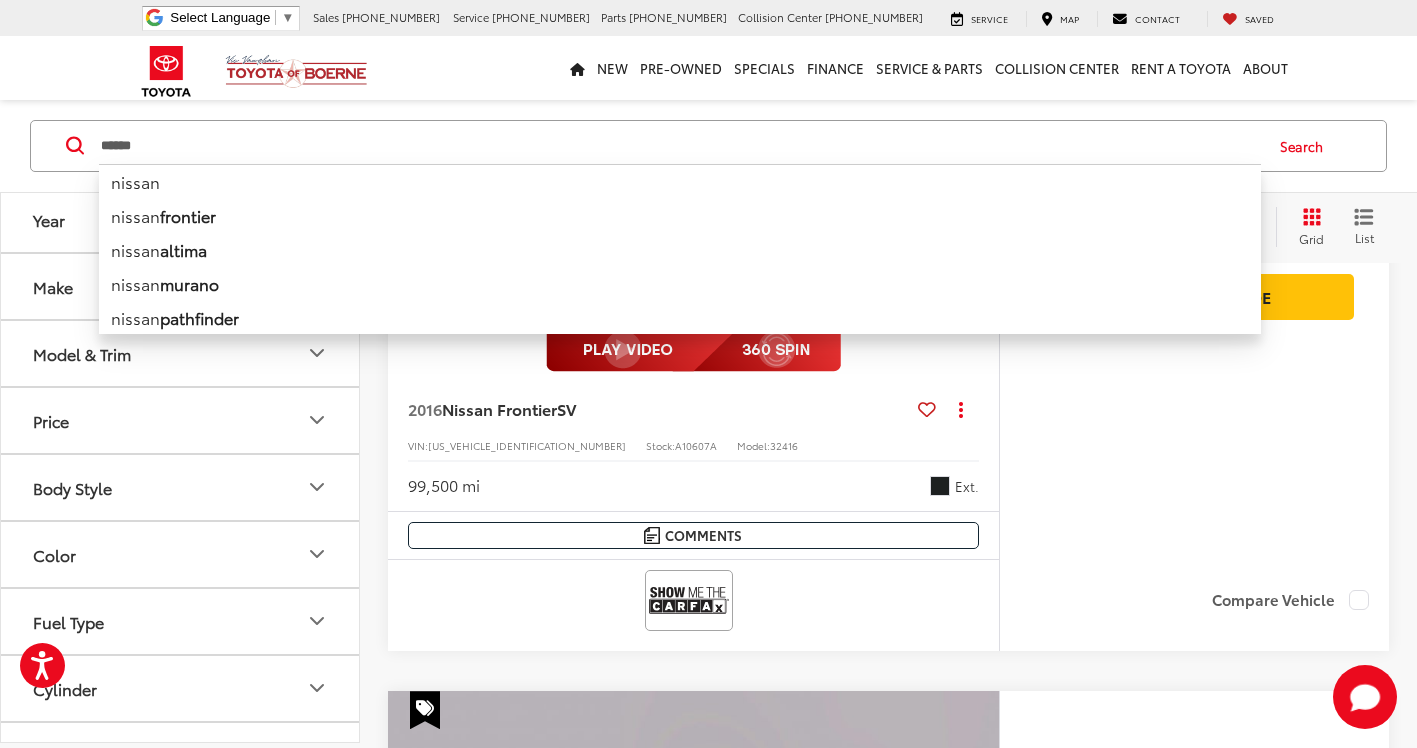 scroll, scrollTop: 0, scrollLeft: 0, axis: both 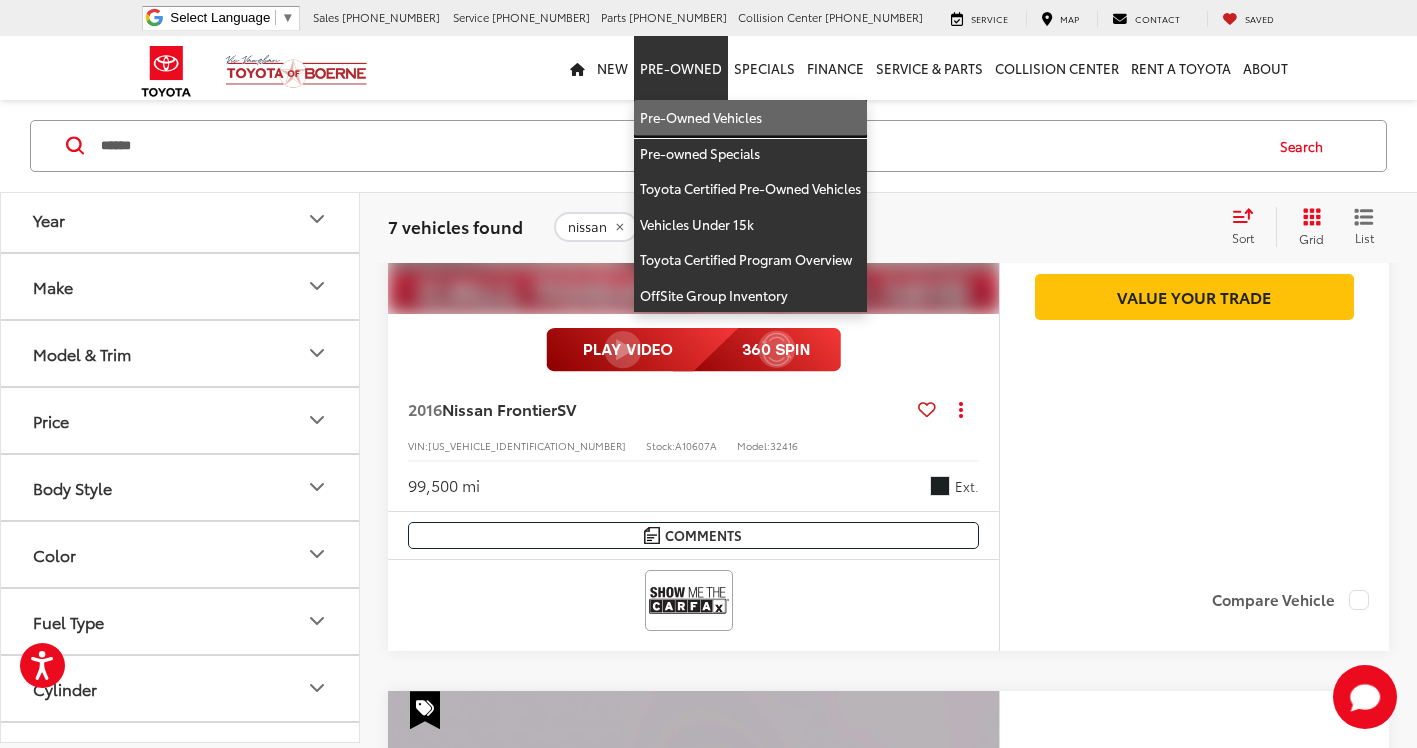 click on "Pre-Owned Vehicles" at bounding box center [750, 118] 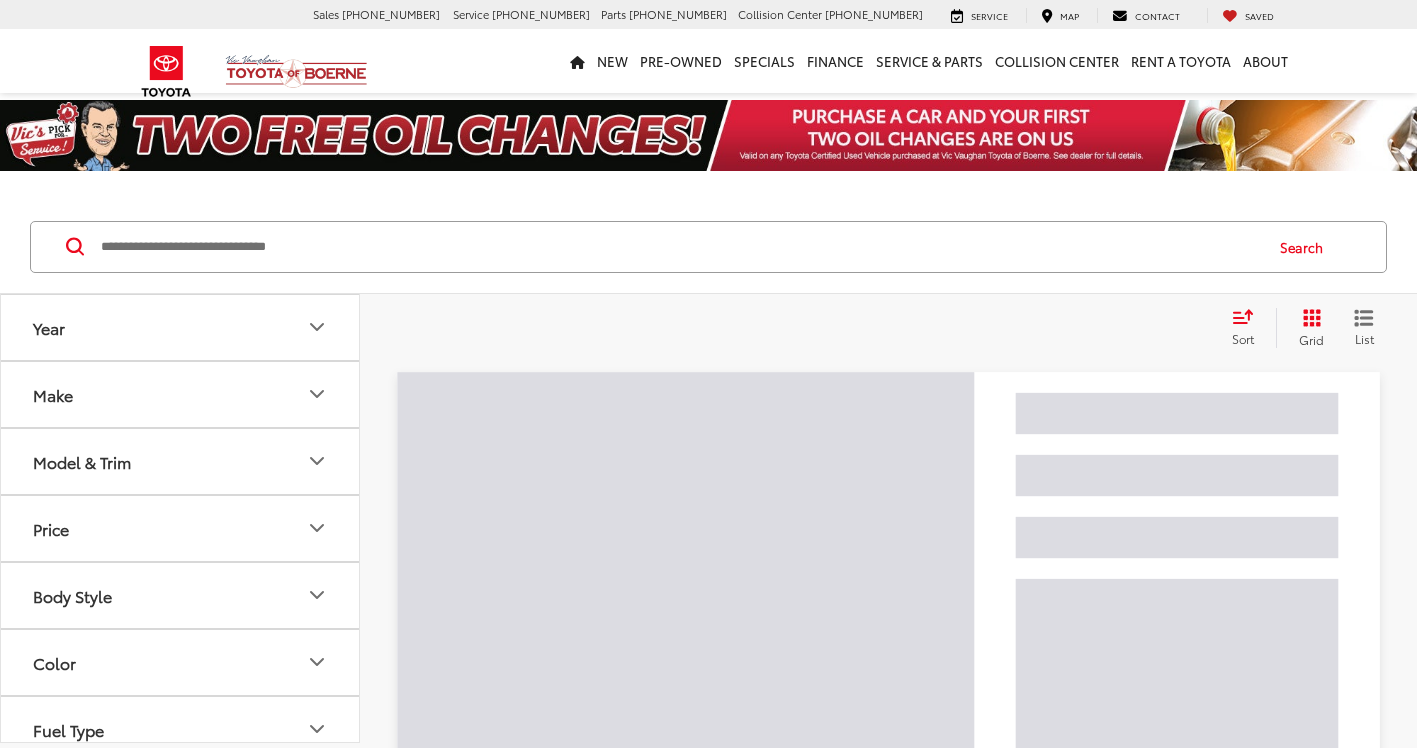 scroll, scrollTop: 0, scrollLeft: 0, axis: both 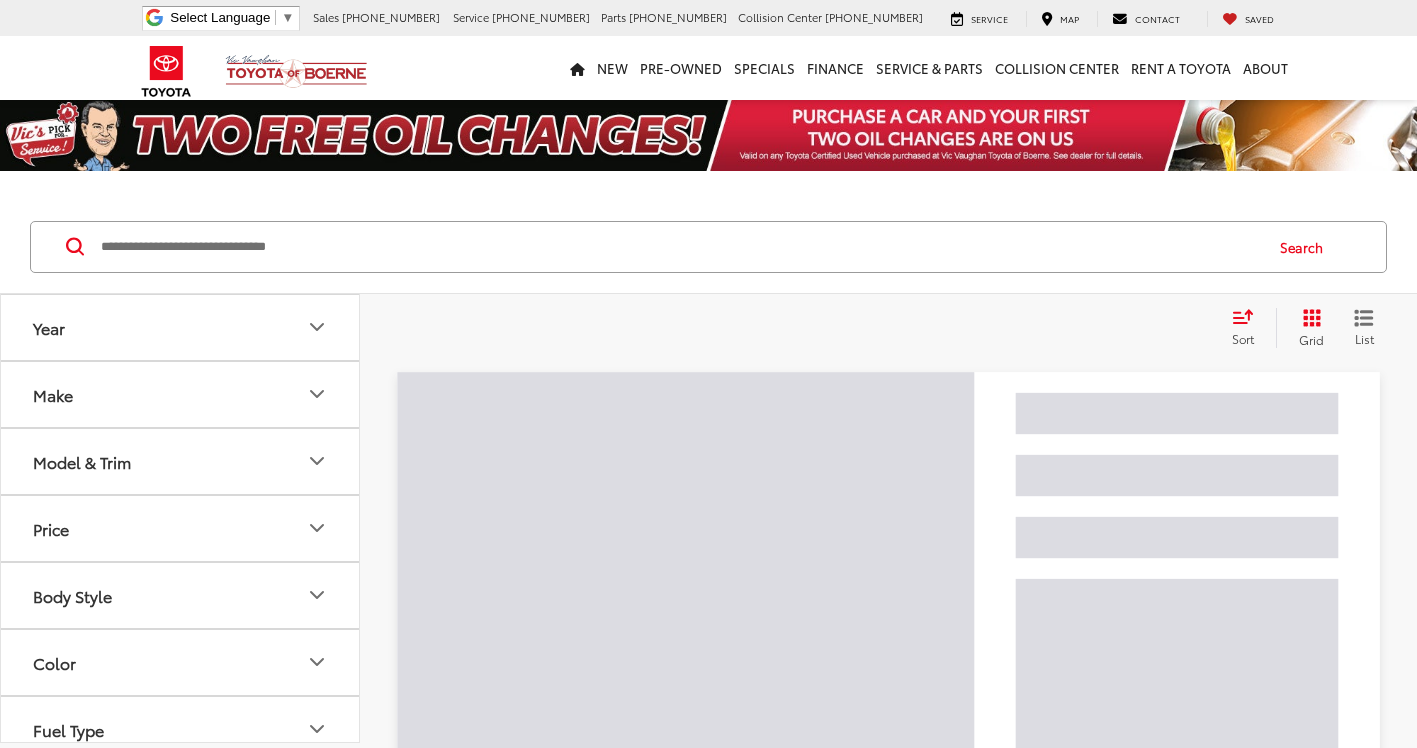 paste on "********" 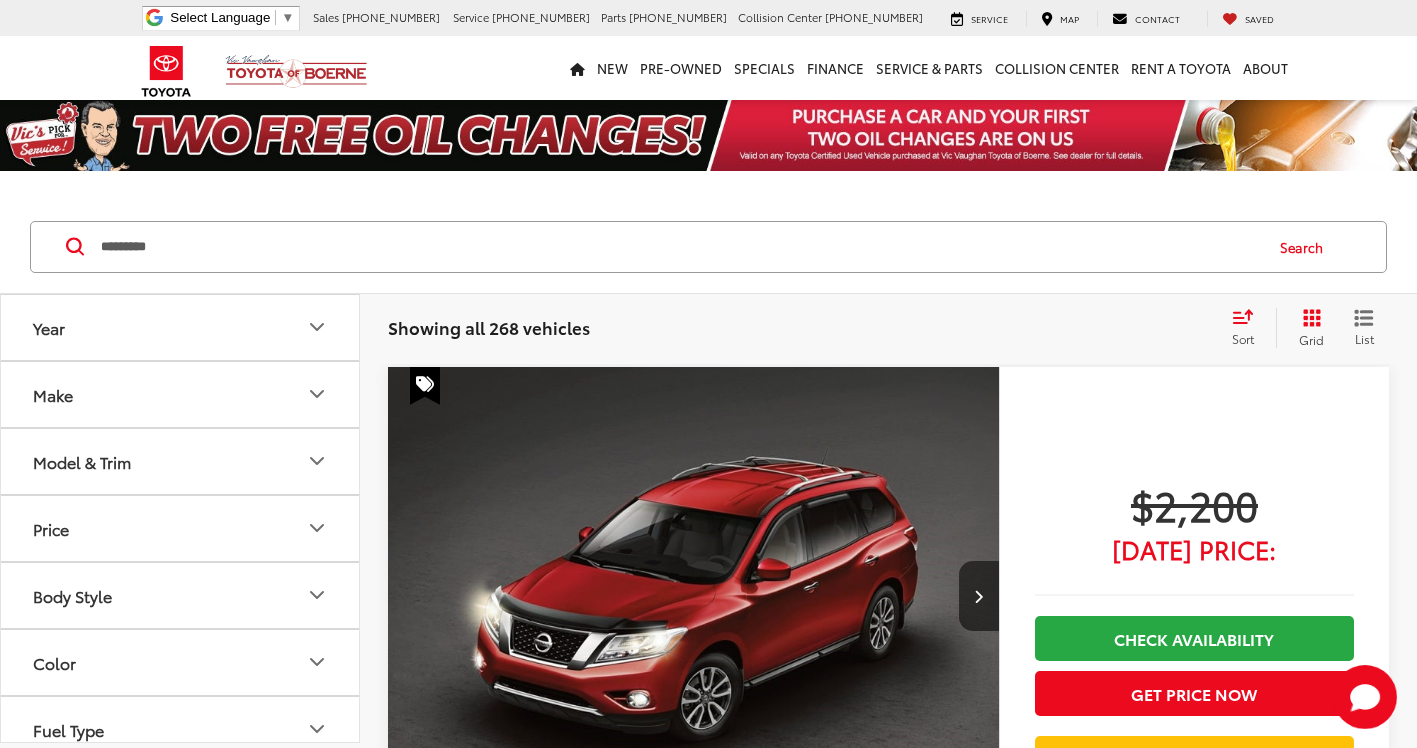 scroll, scrollTop: 0, scrollLeft: 0, axis: both 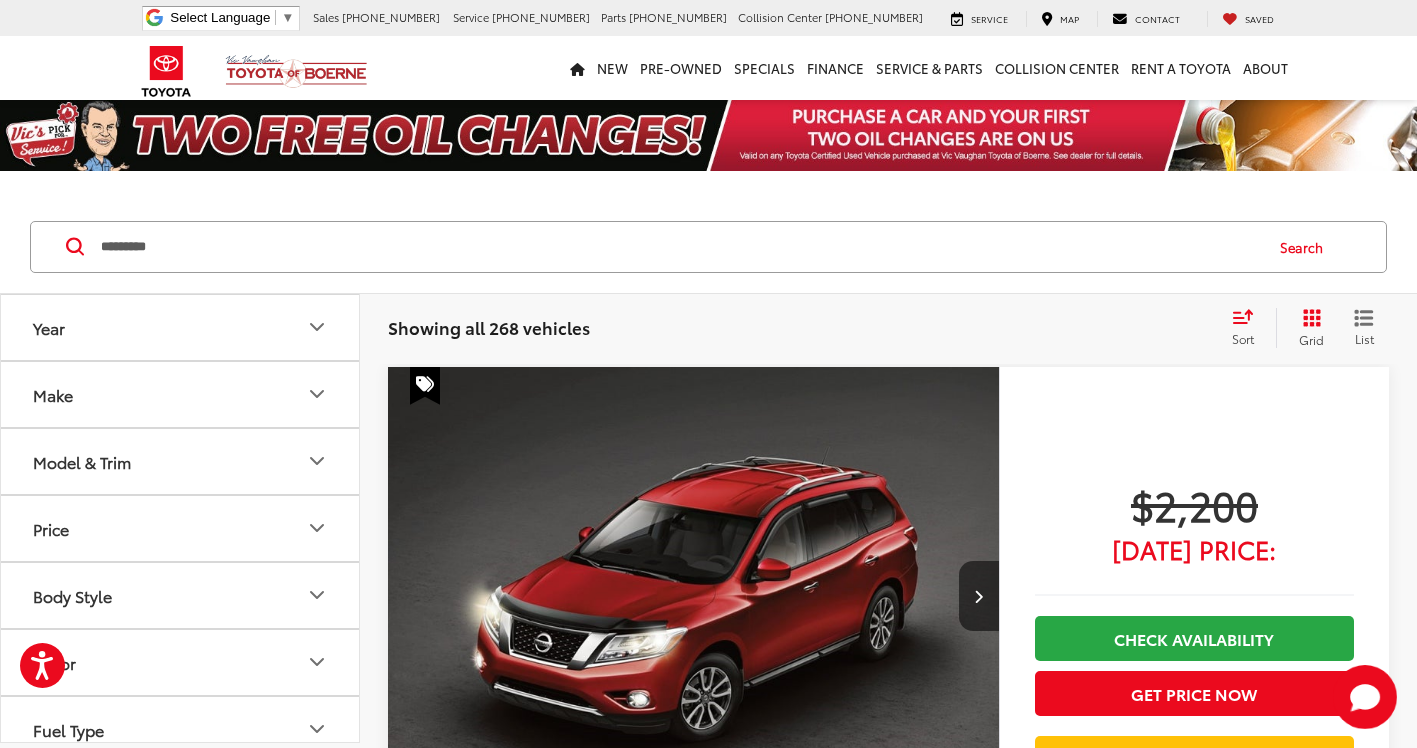 type on "********" 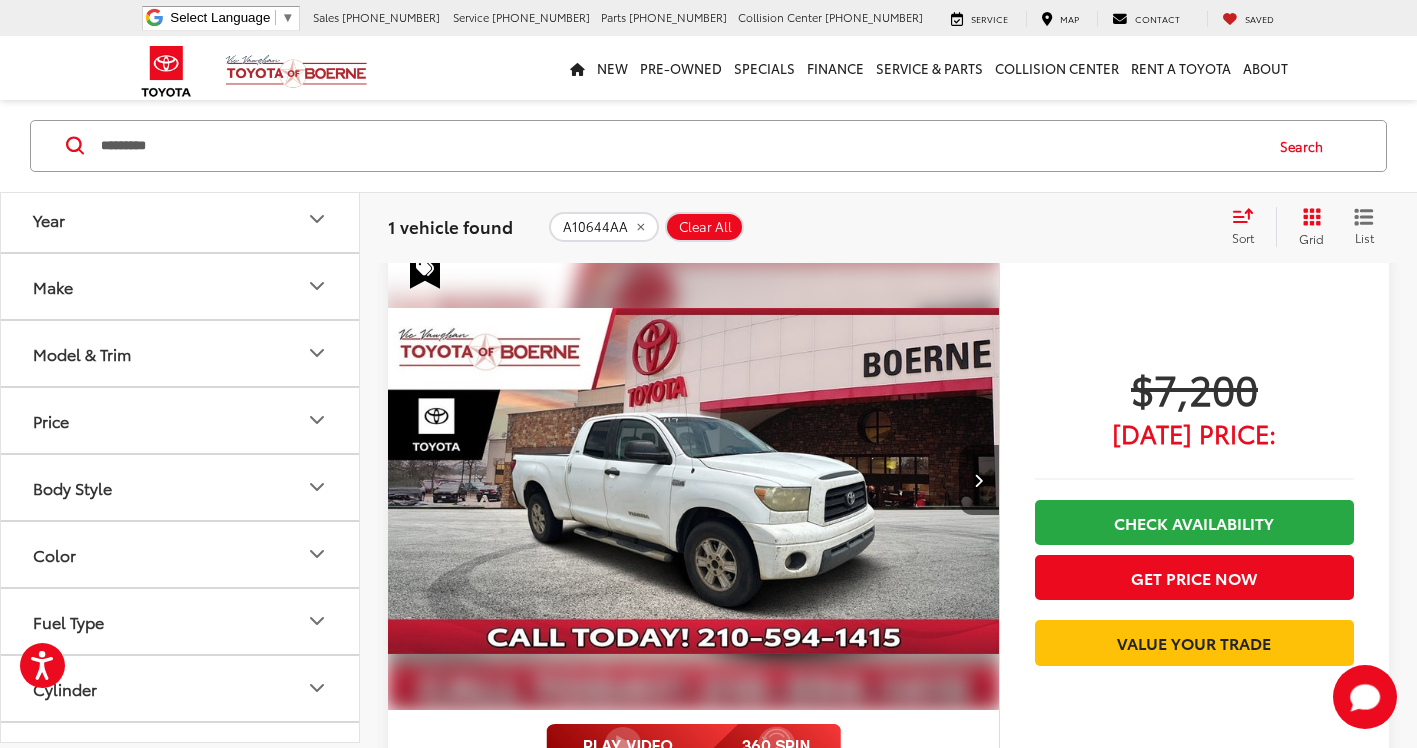 scroll, scrollTop: 100, scrollLeft: 0, axis: vertical 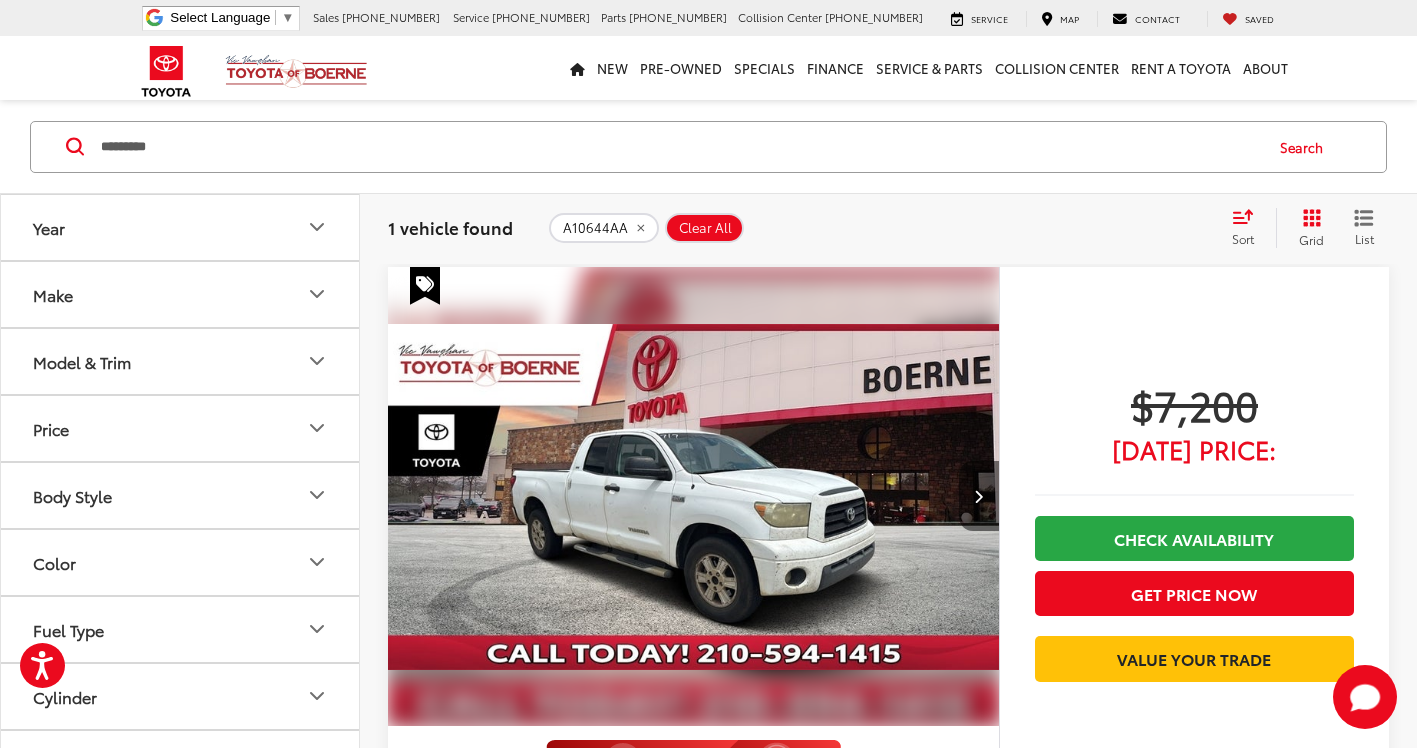 click at bounding box center (979, 496) 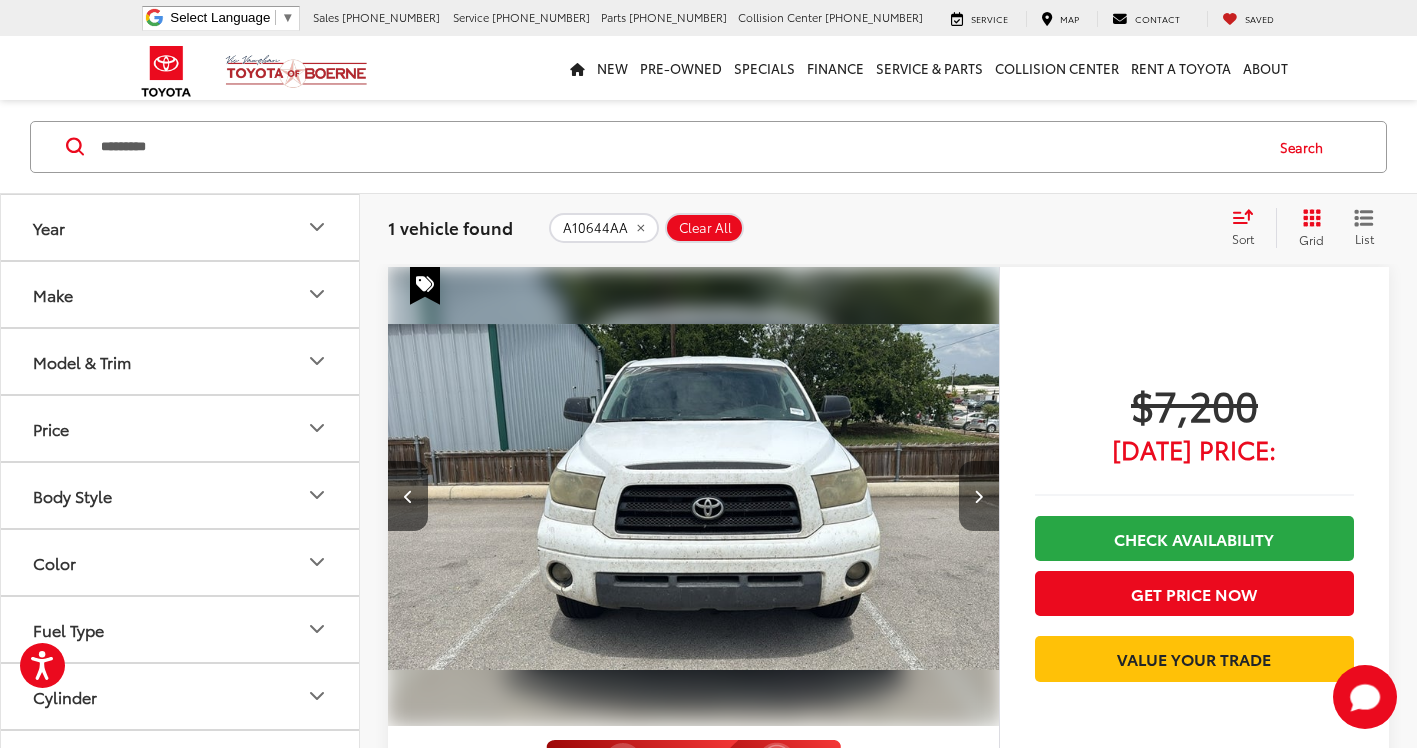 click at bounding box center [979, 496] 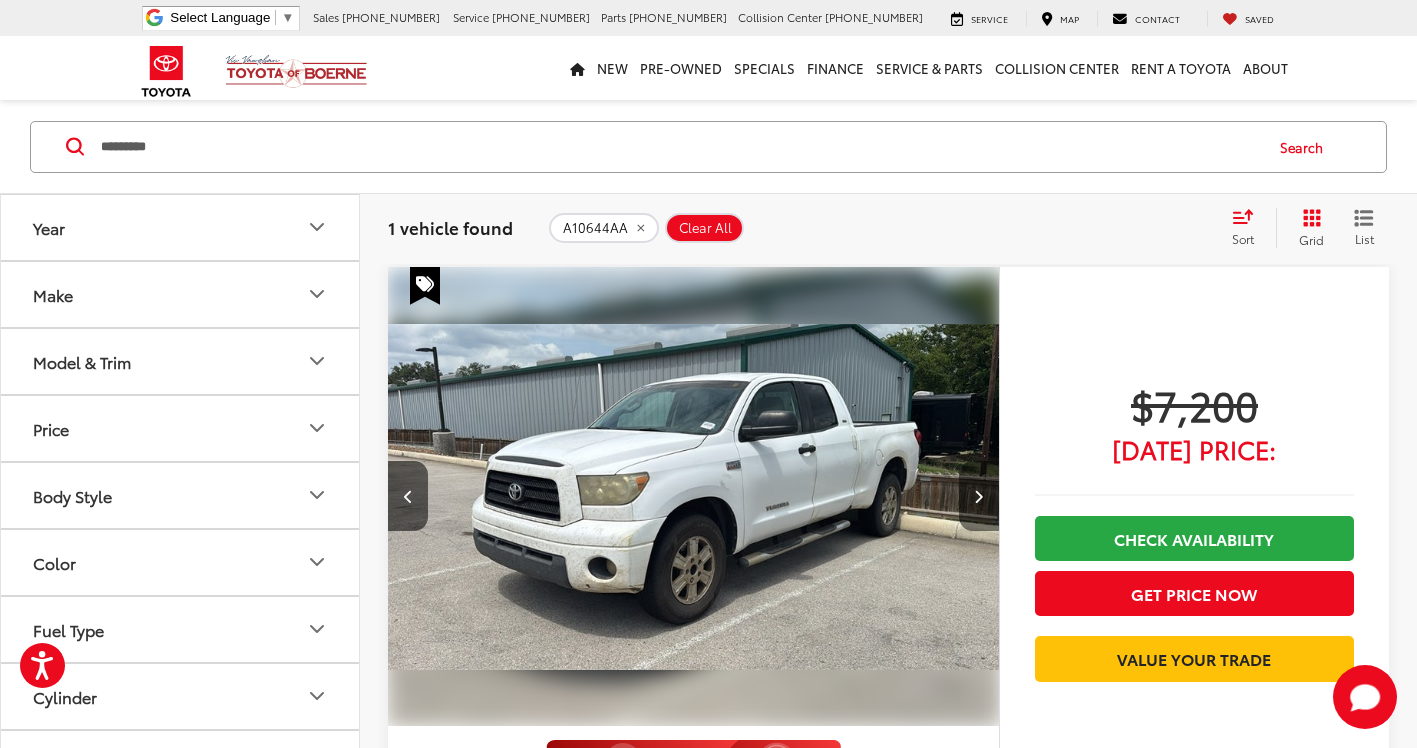 click at bounding box center (979, 496) 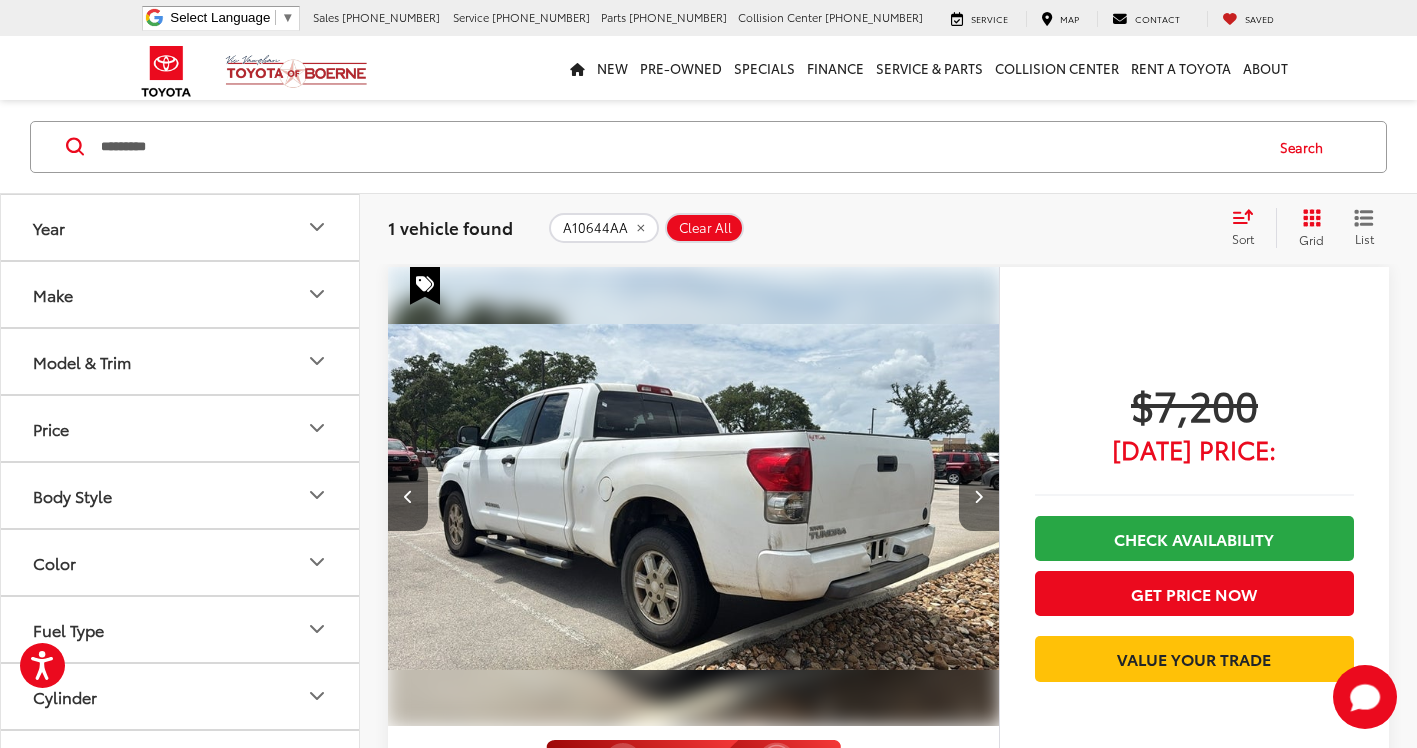 click at bounding box center [979, 496] 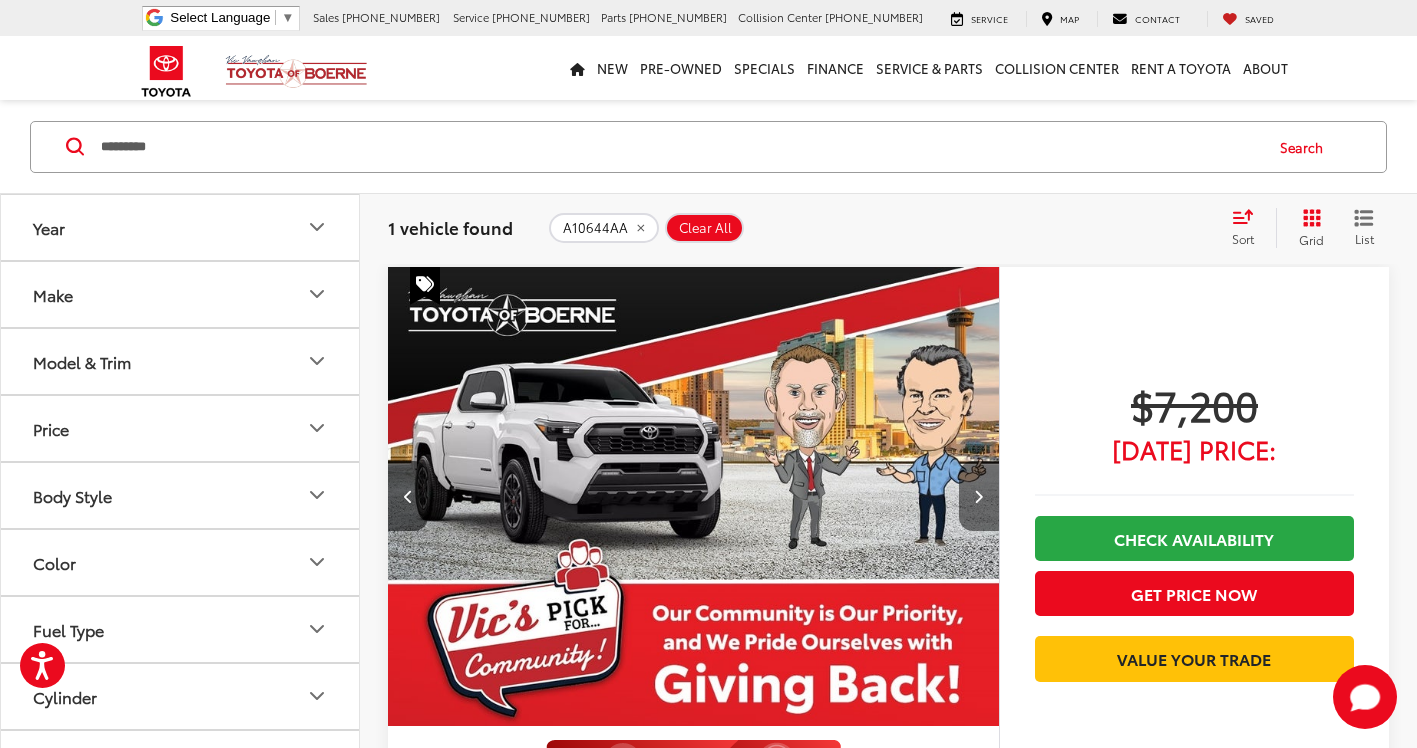 click at bounding box center (979, 496) 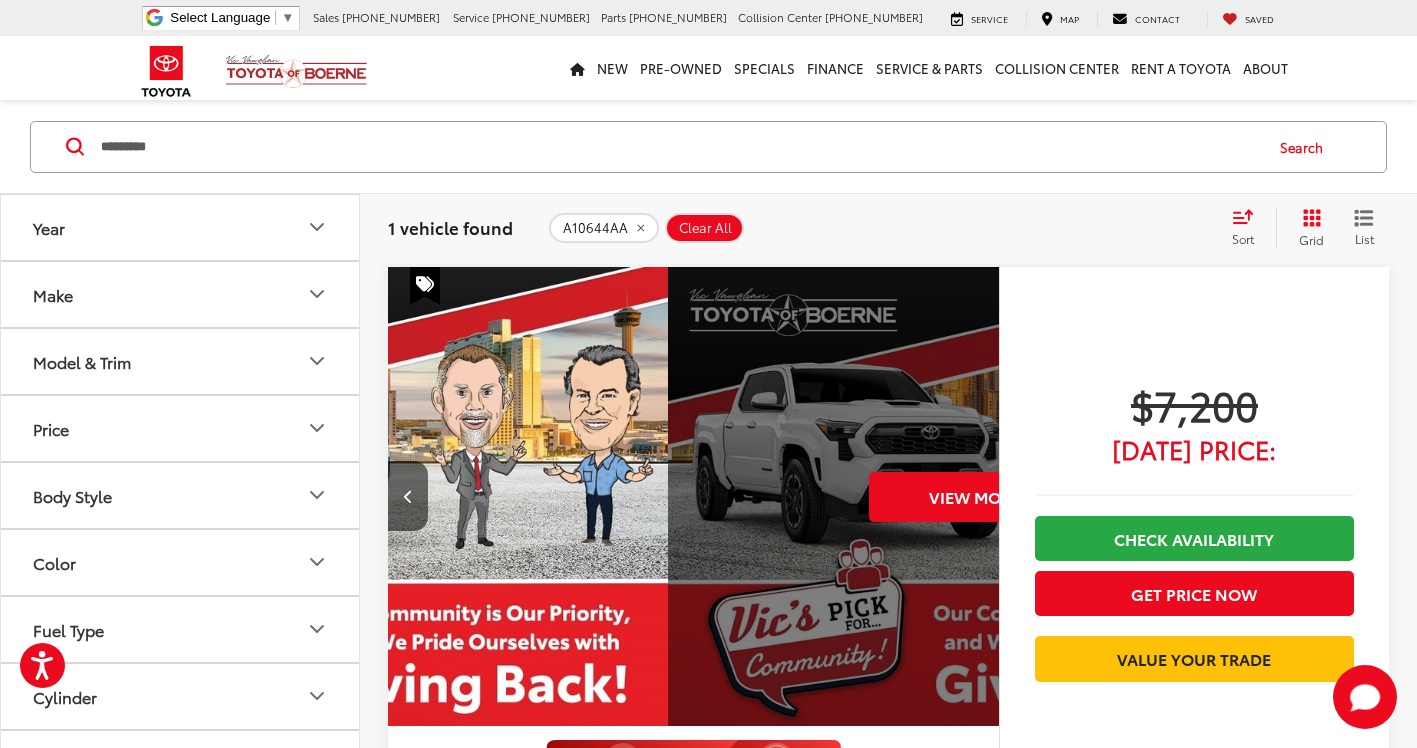 scroll, scrollTop: 0, scrollLeft: 3070, axis: horizontal 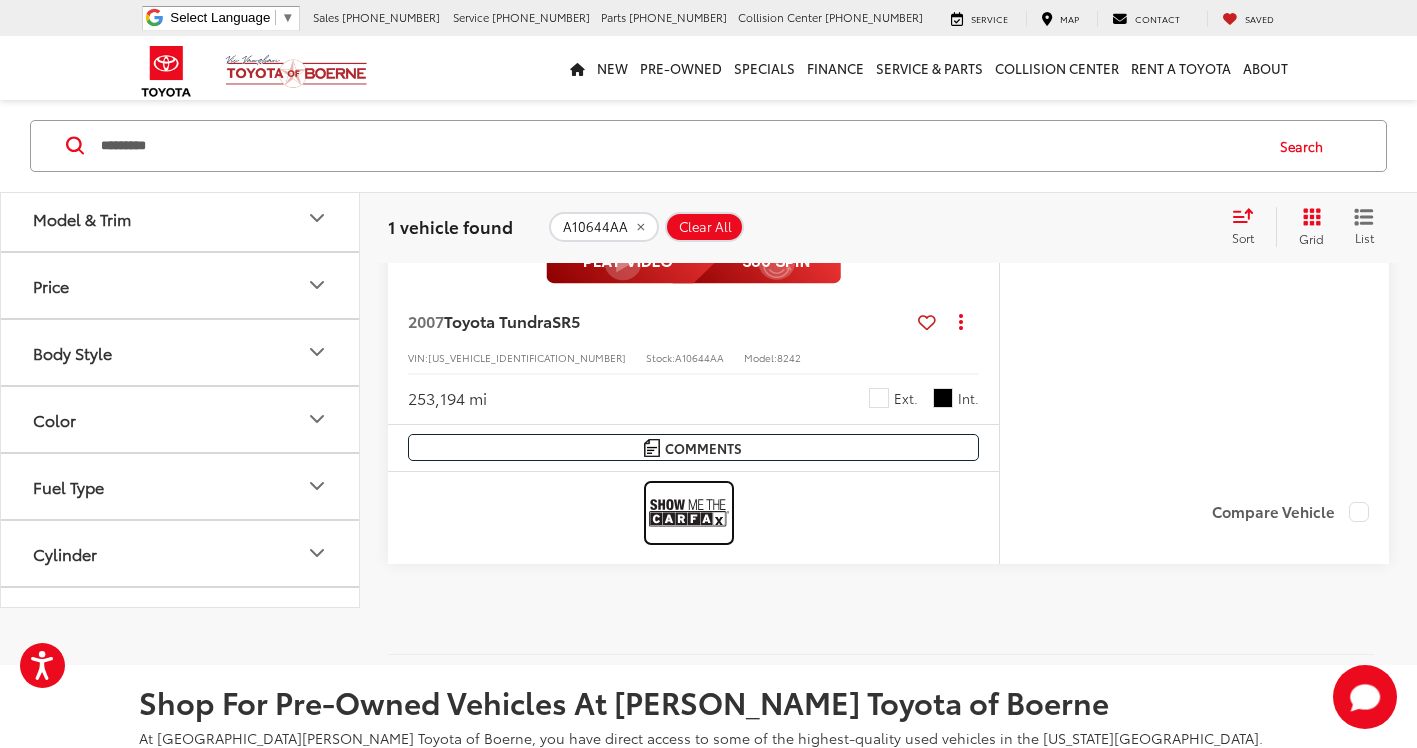click at bounding box center [689, 512] 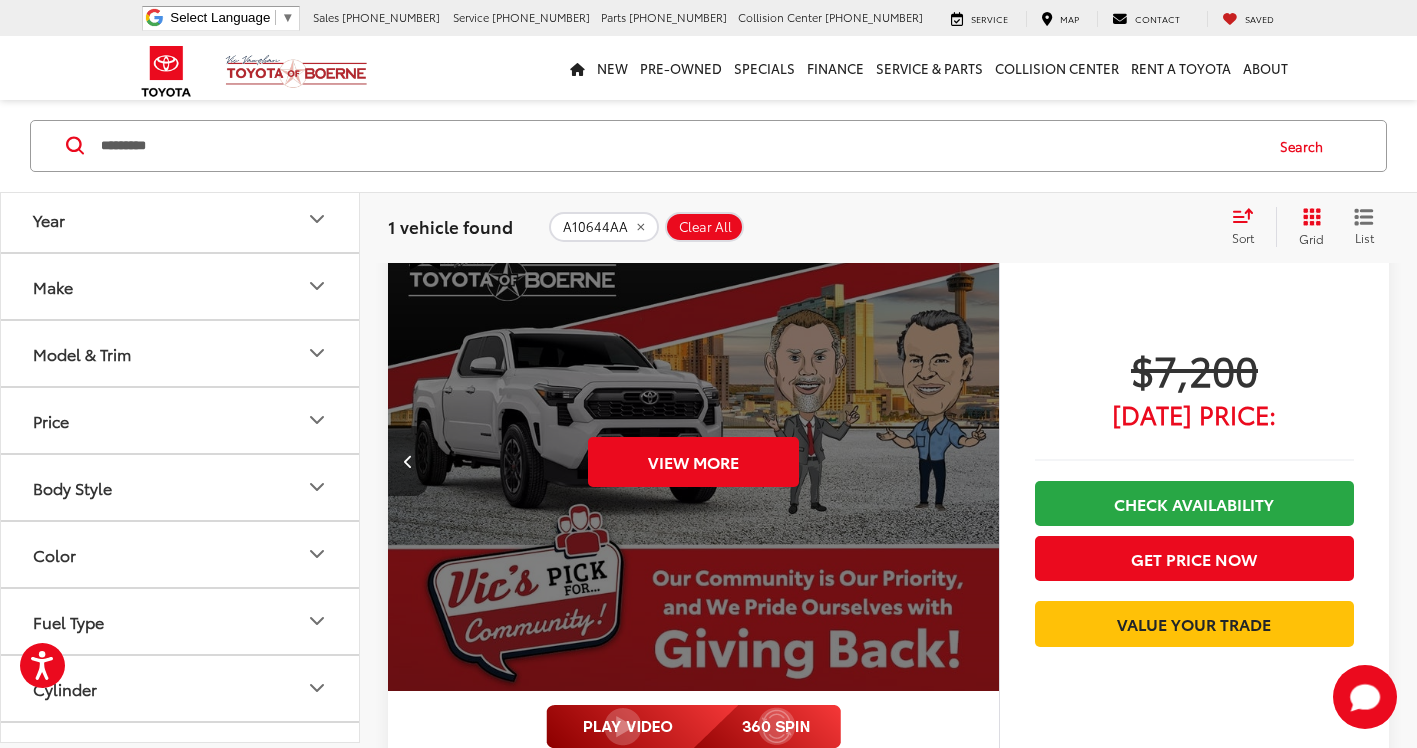 scroll, scrollTop: 100, scrollLeft: 0, axis: vertical 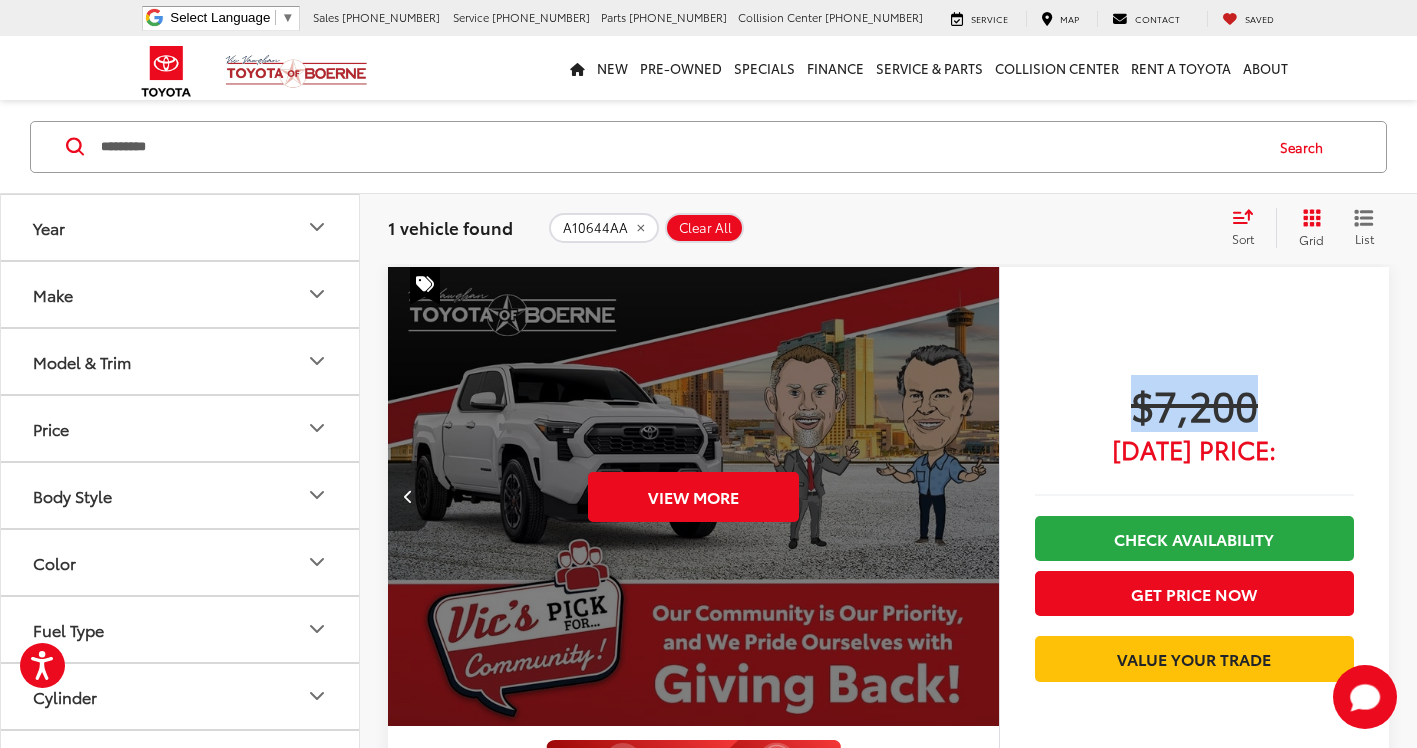 drag, startPoint x: 1138, startPoint y: 413, endPoint x: 1265, endPoint y: 413, distance: 127 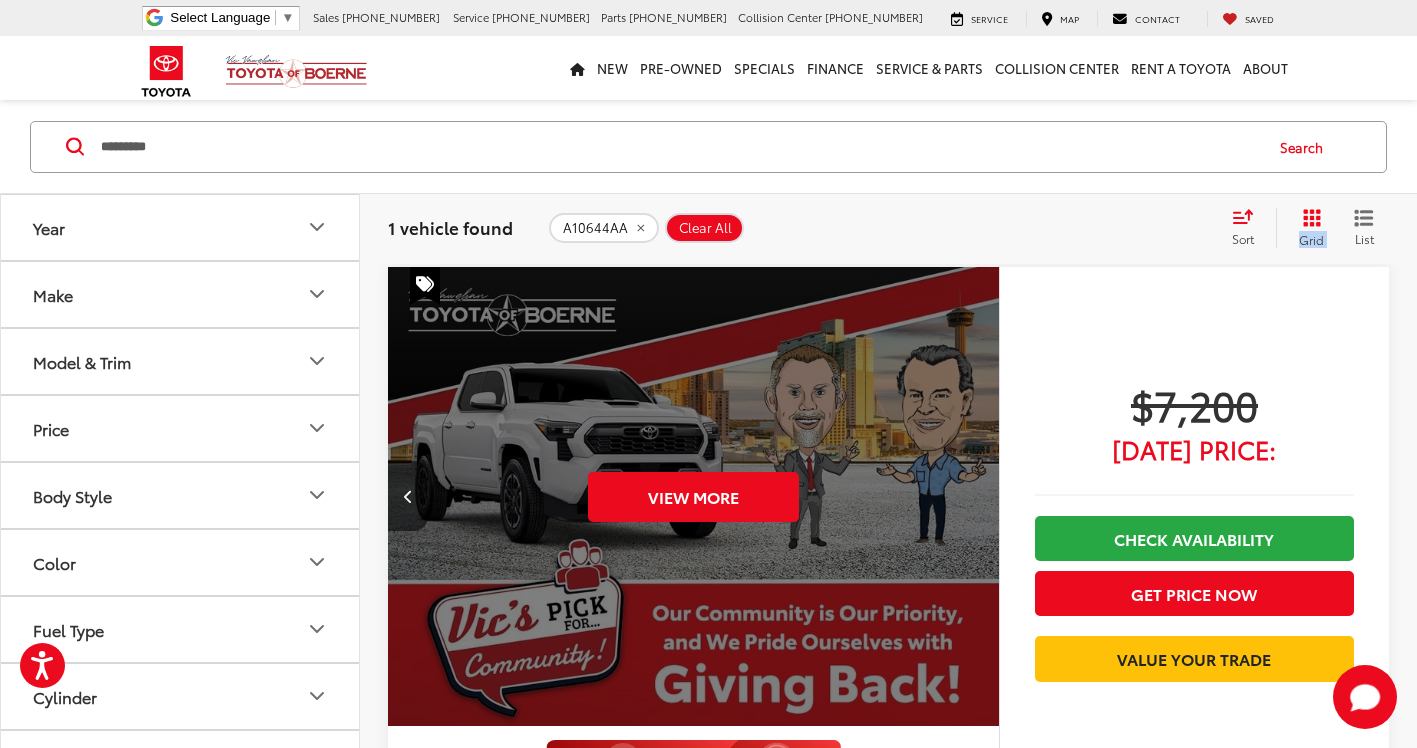 drag, startPoint x: 1284, startPoint y: 219, endPoint x: 1381, endPoint y: 228, distance: 97.41663 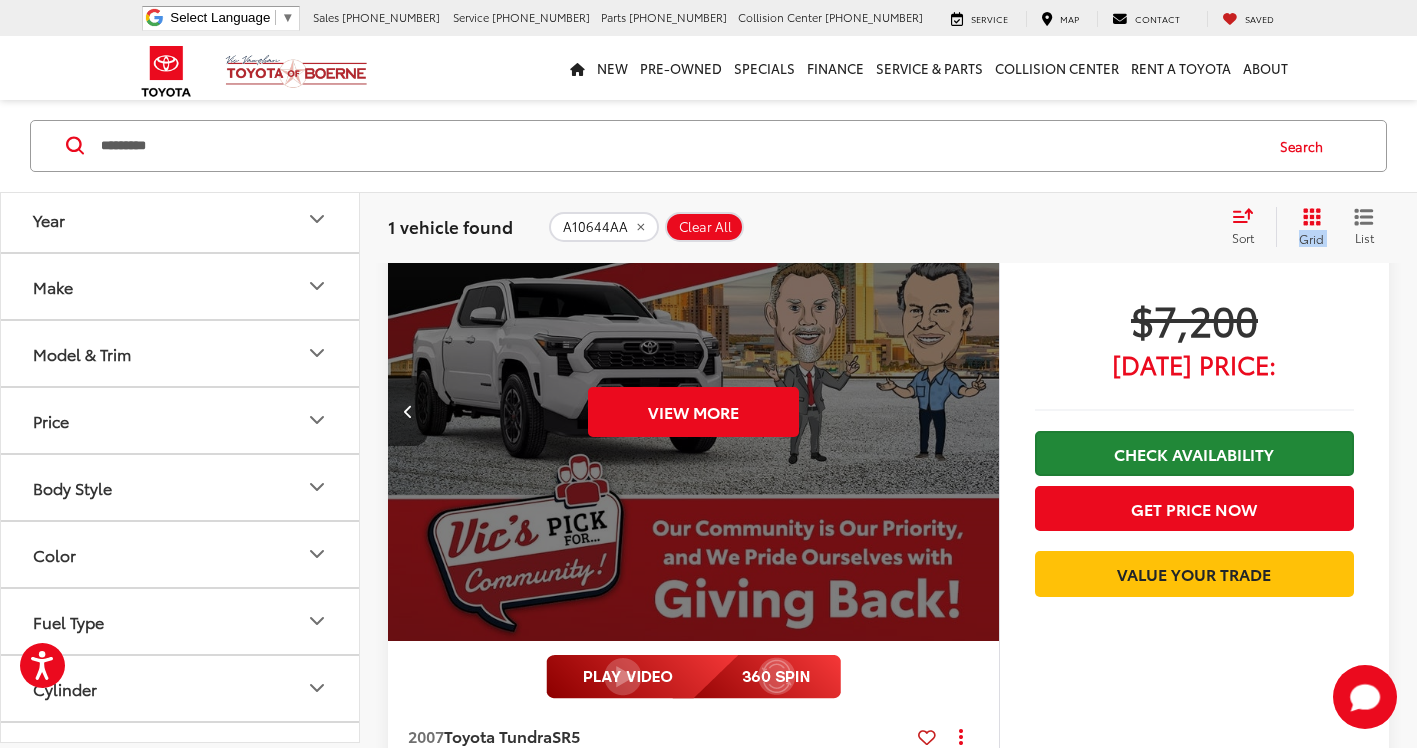 scroll, scrollTop: 500, scrollLeft: 0, axis: vertical 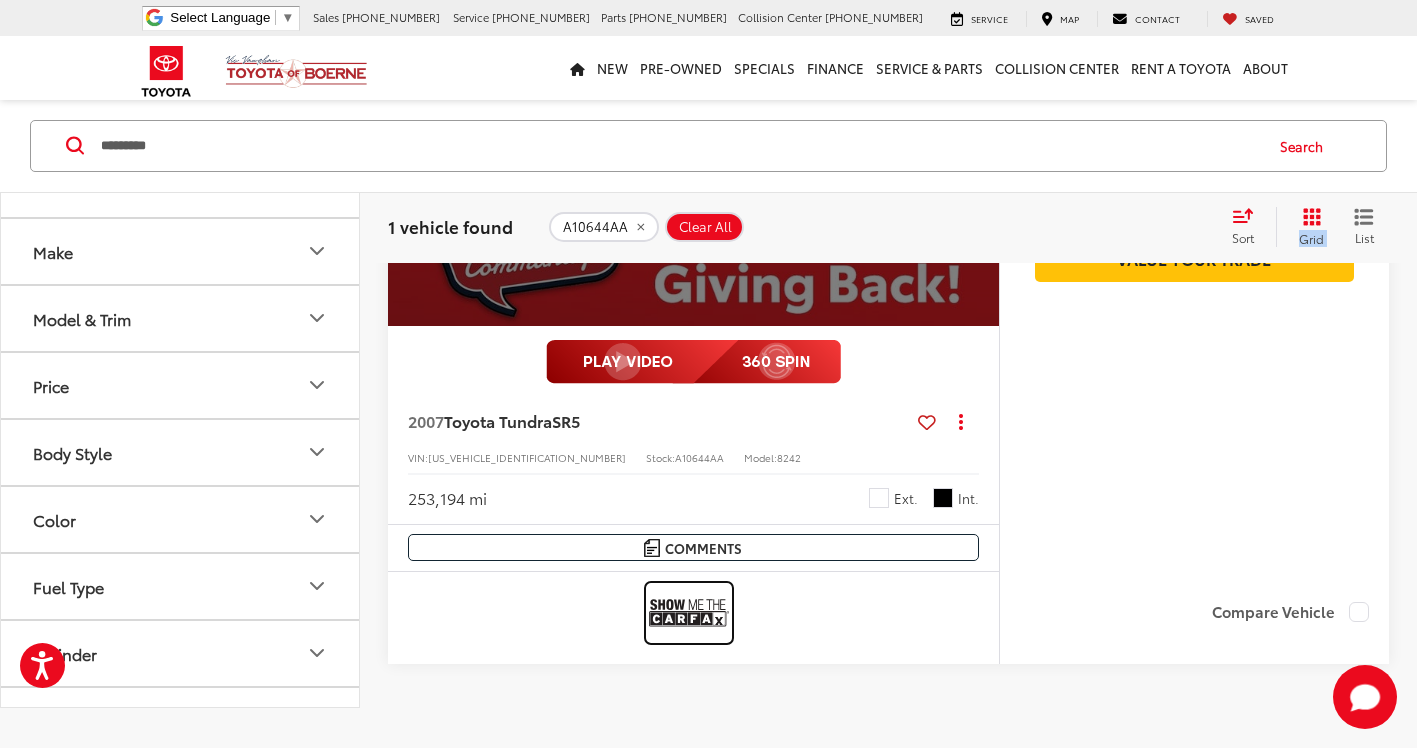 click at bounding box center (689, 612) 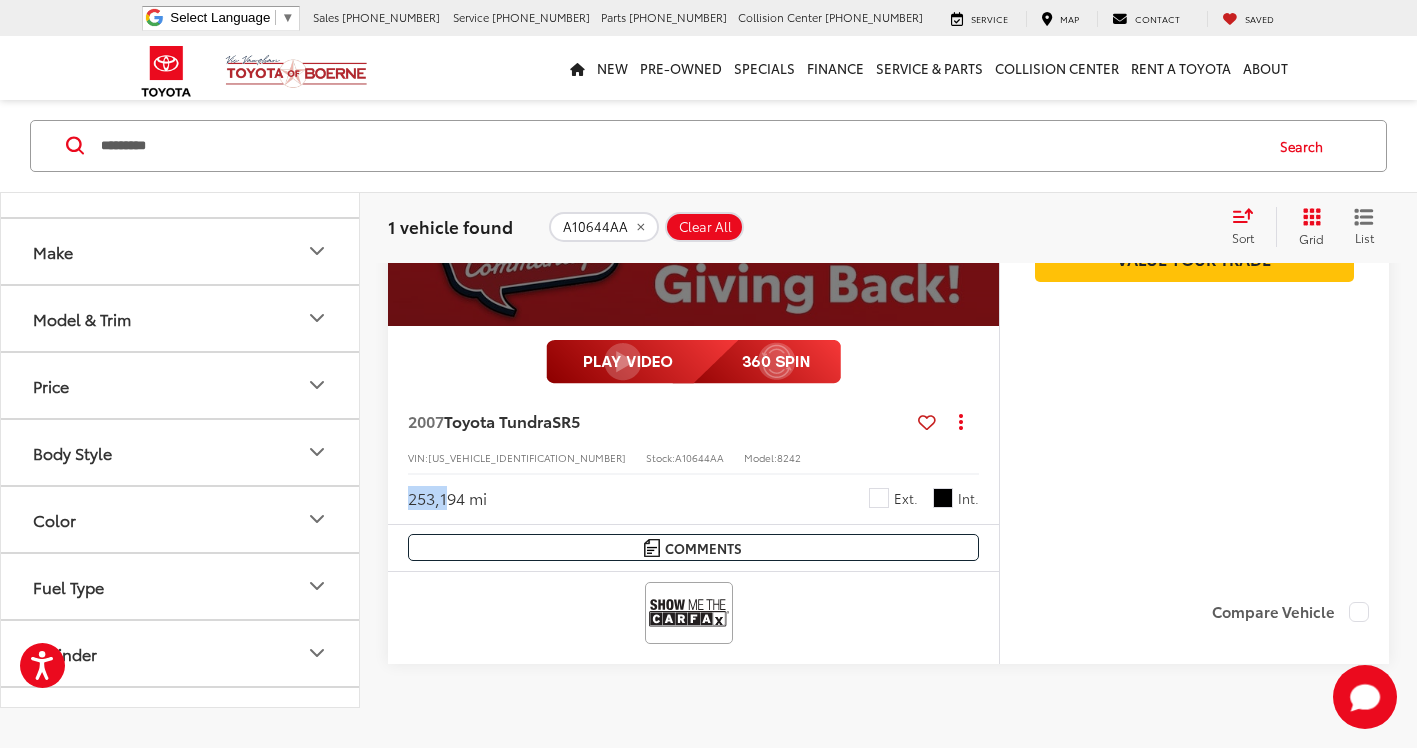 drag, startPoint x: 399, startPoint y: 499, endPoint x: 450, endPoint y: 501, distance: 51.0392 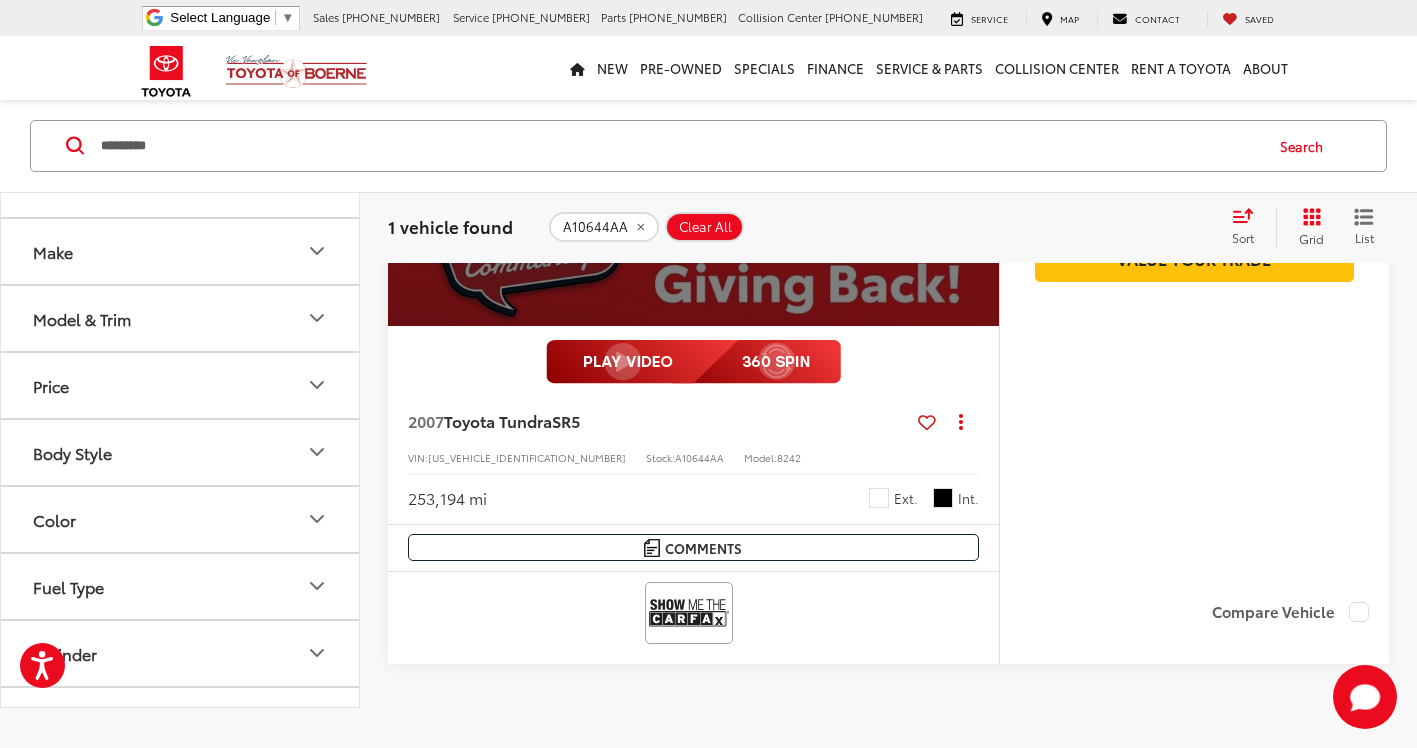 click on "$7,200
Today's Price:
Check Availability
Get Price Now
Value Your Trade" at bounding box center [1194, 227] 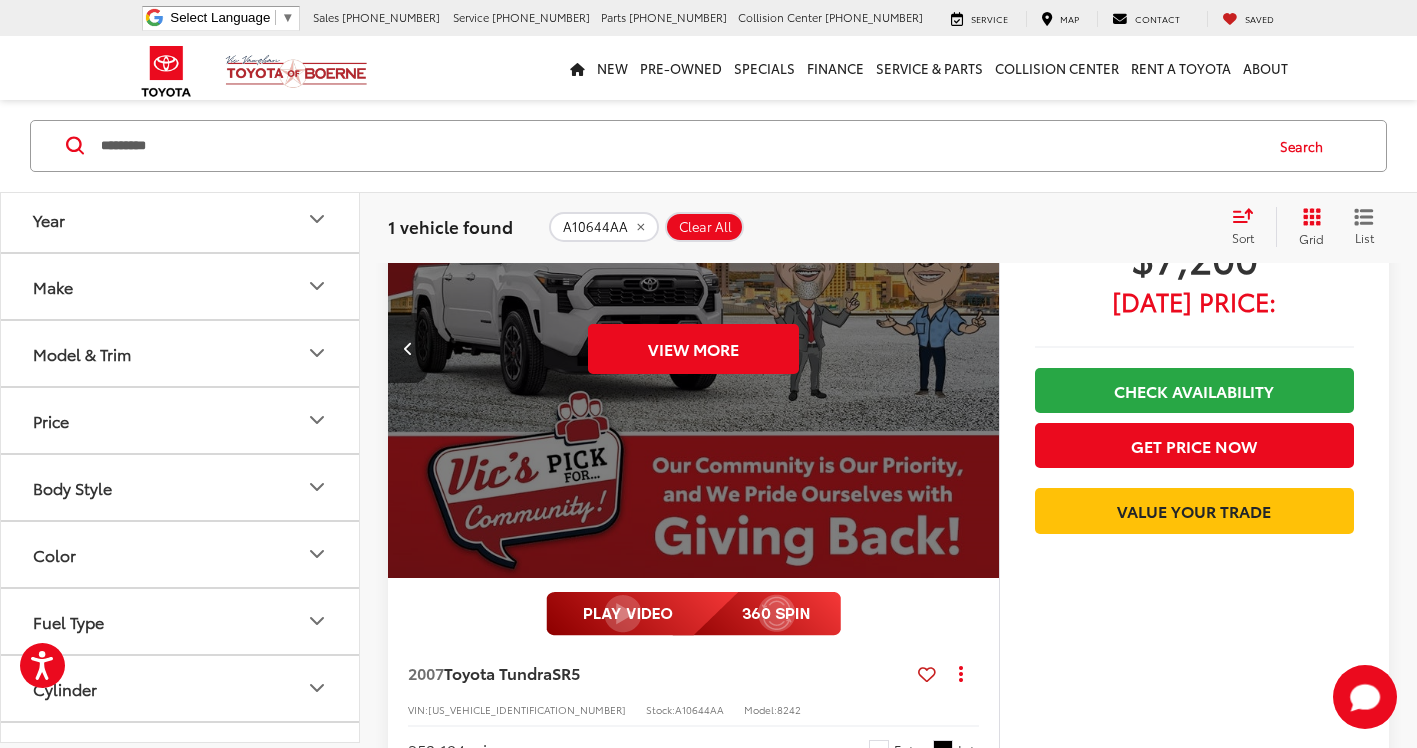scroll, scrollTop: 200, scrollLeft: 0, axis: vertical 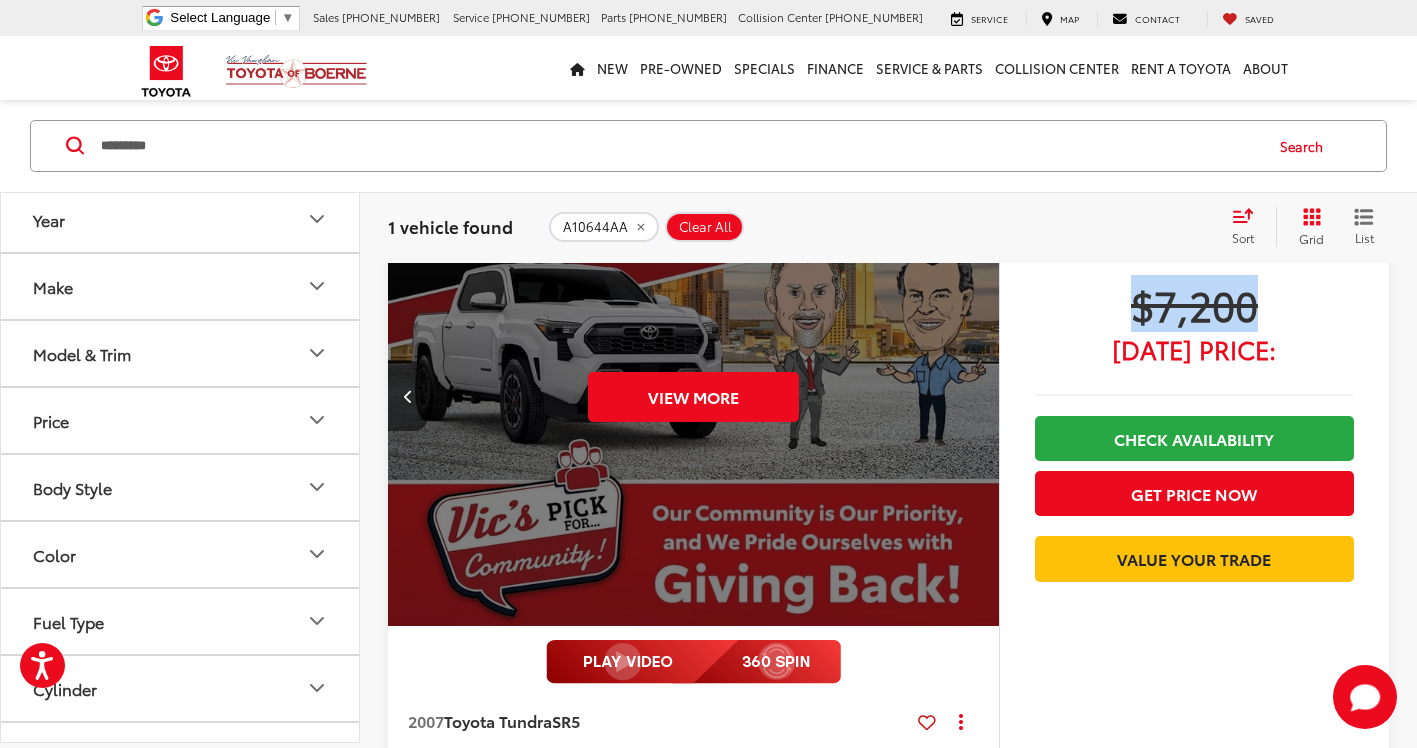 drag, startPoint x: 1144, startPoint y: 304, endPoint x: 1278, endPoint y: 306, distance: 134.01492 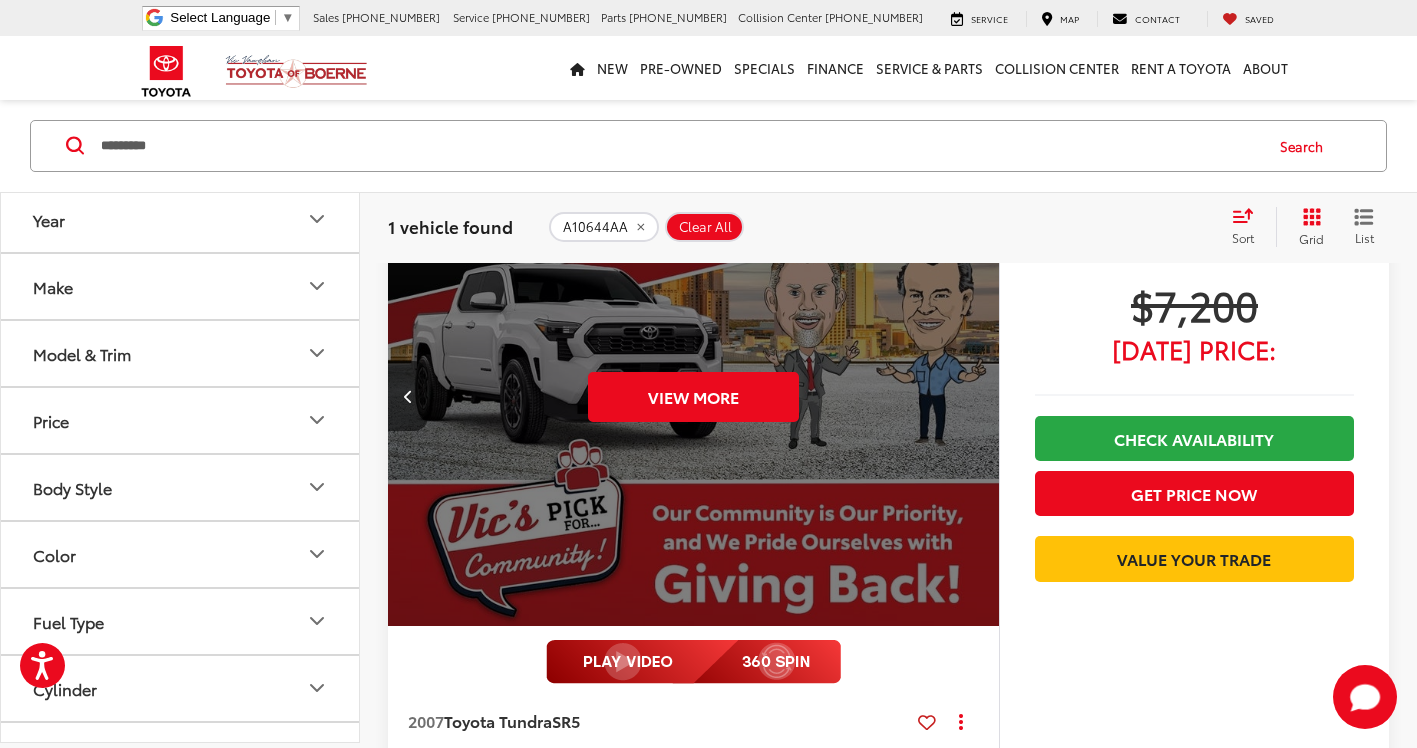 drag, startPoint x: 1278, startPoint y: 306, endPoint x: 1406, endPoint y: 373, distance: 144.47491 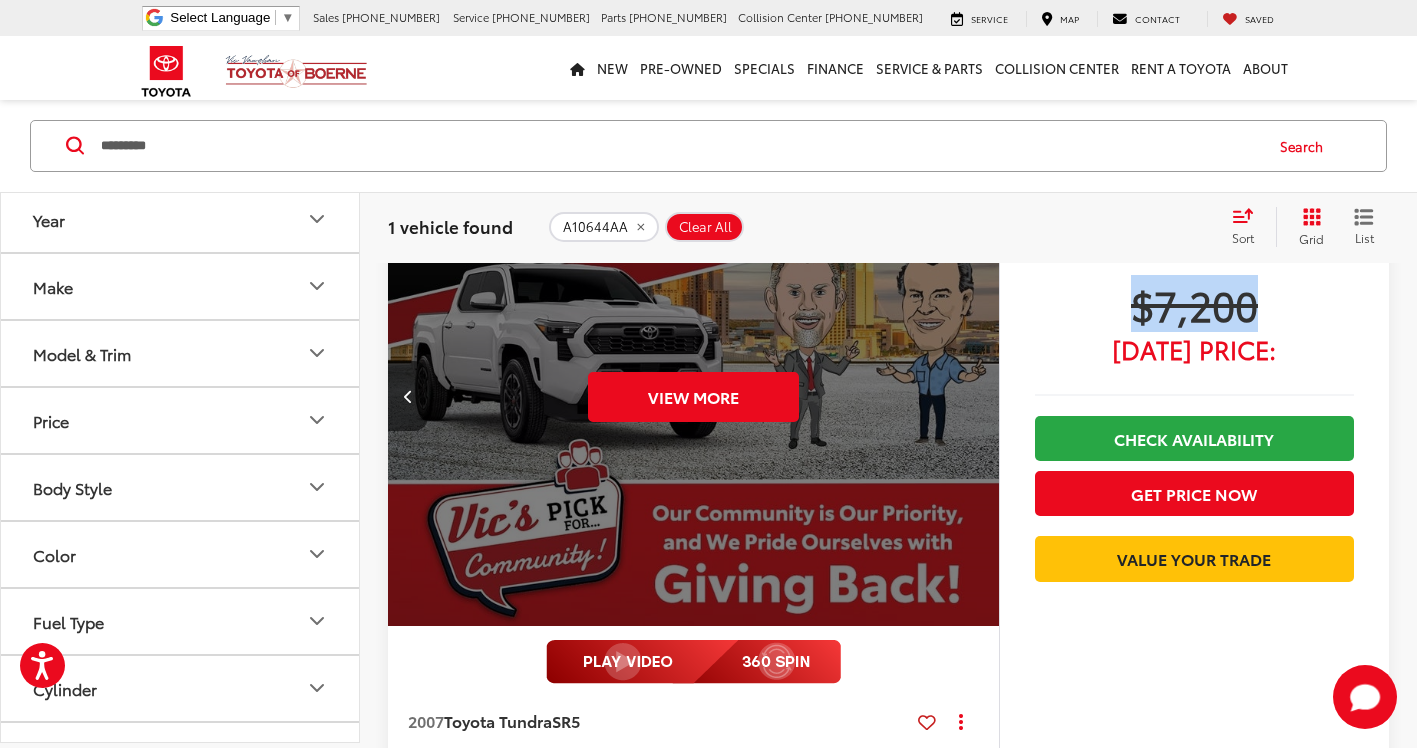 drag, startPoint x: 1118, startPoint y: 299, endPoint x: 1306, endPoint y: 325, distance: 189.78935 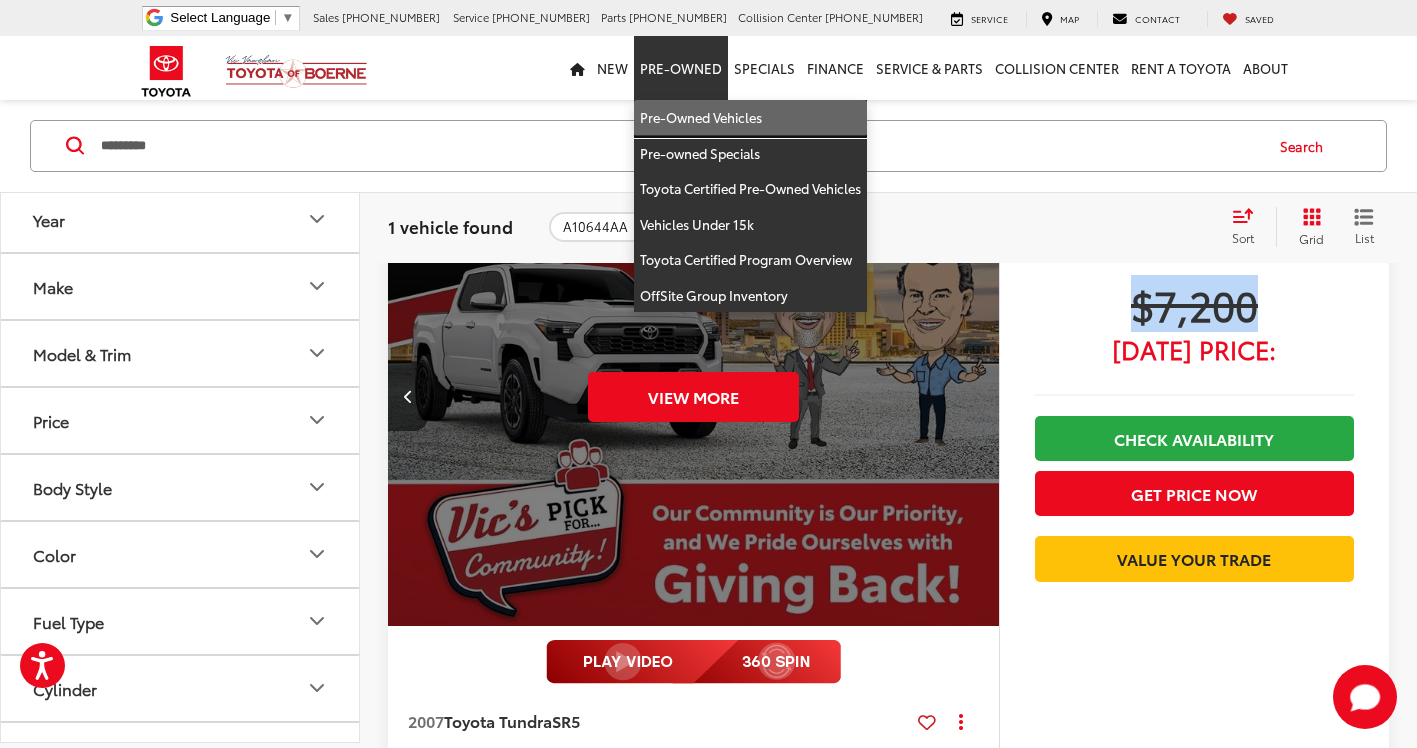 click on "Pre-Owned Vehicles" at bounding box center [750, 118] 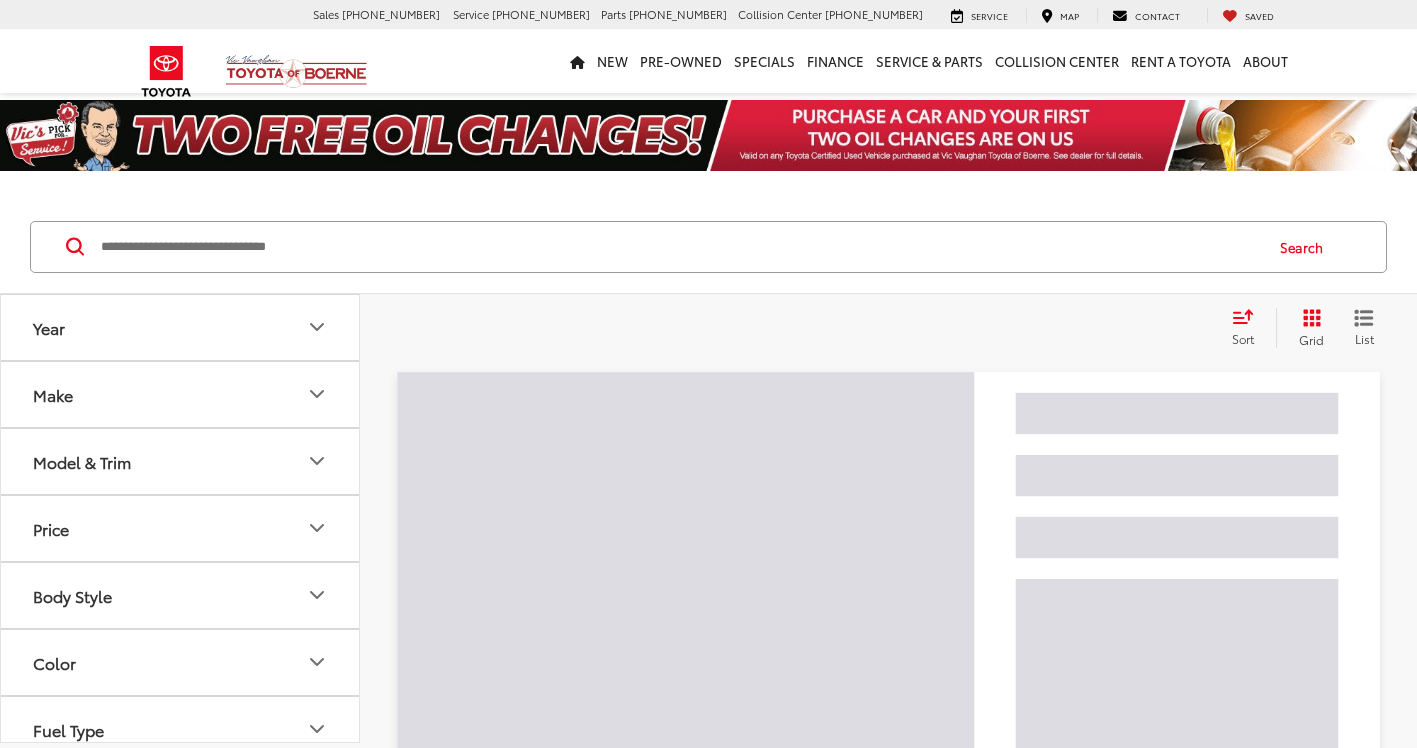 scroll, scrollTop: 0, scrollLeft: 0, axis: both 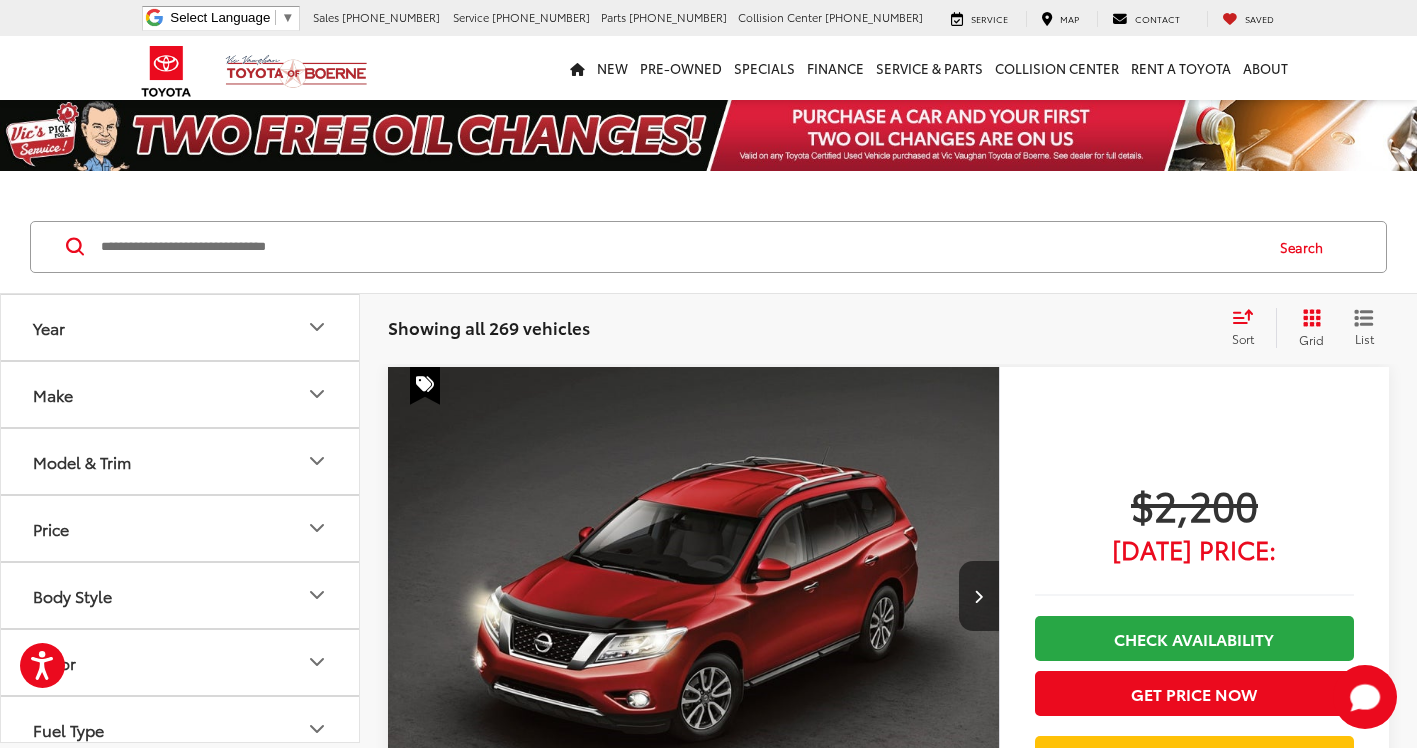 click at bounding box center (680, 247) 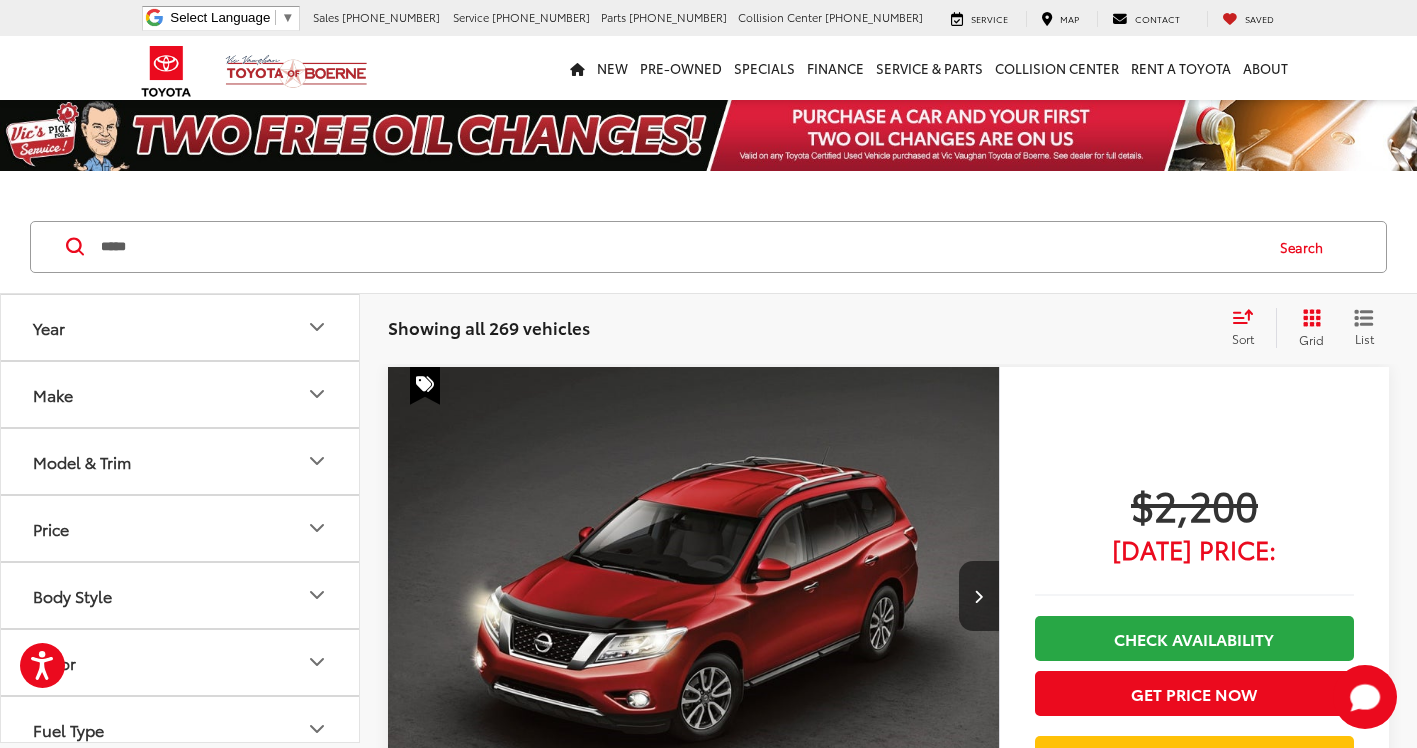 type on "*****" 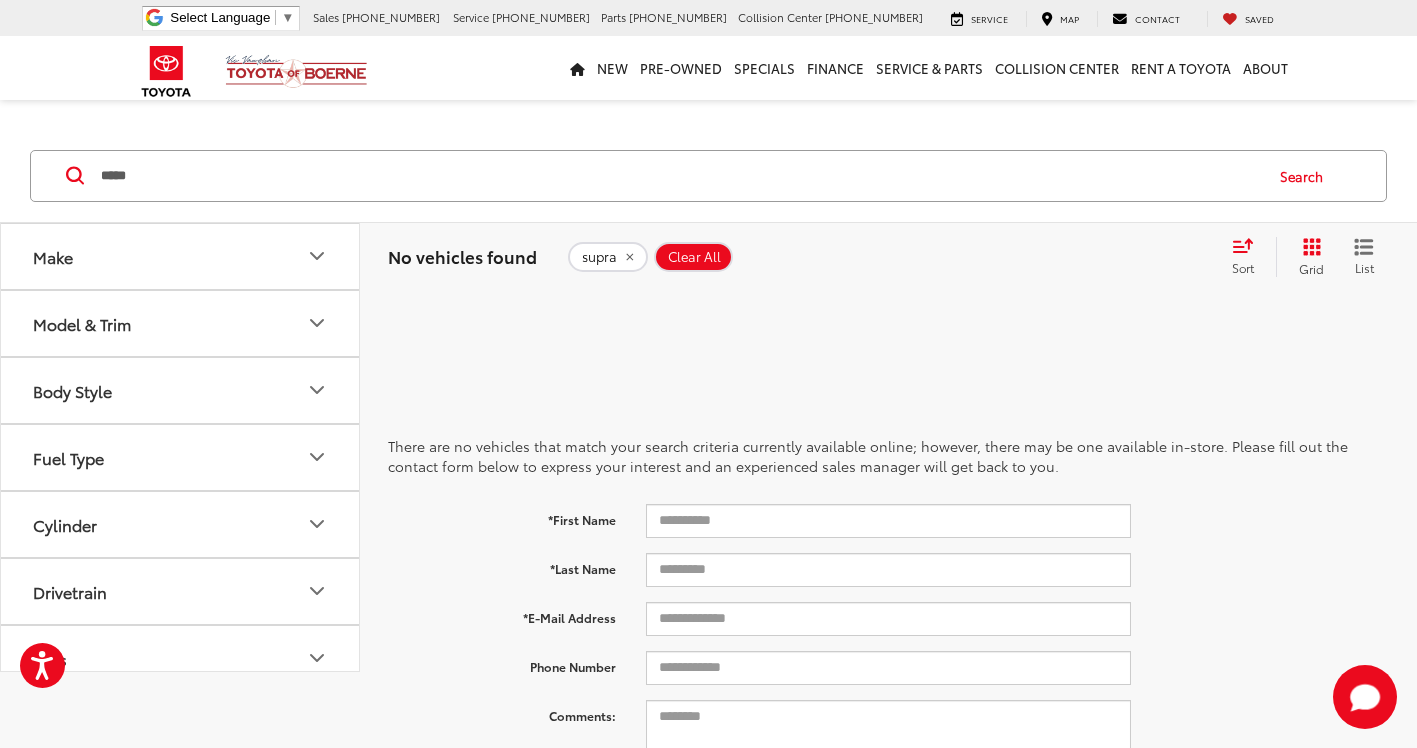 drag, startPoint x: 629, startPoint y: 255, endPoint x: 633, endPoint y: 295, distance: 40.1995 